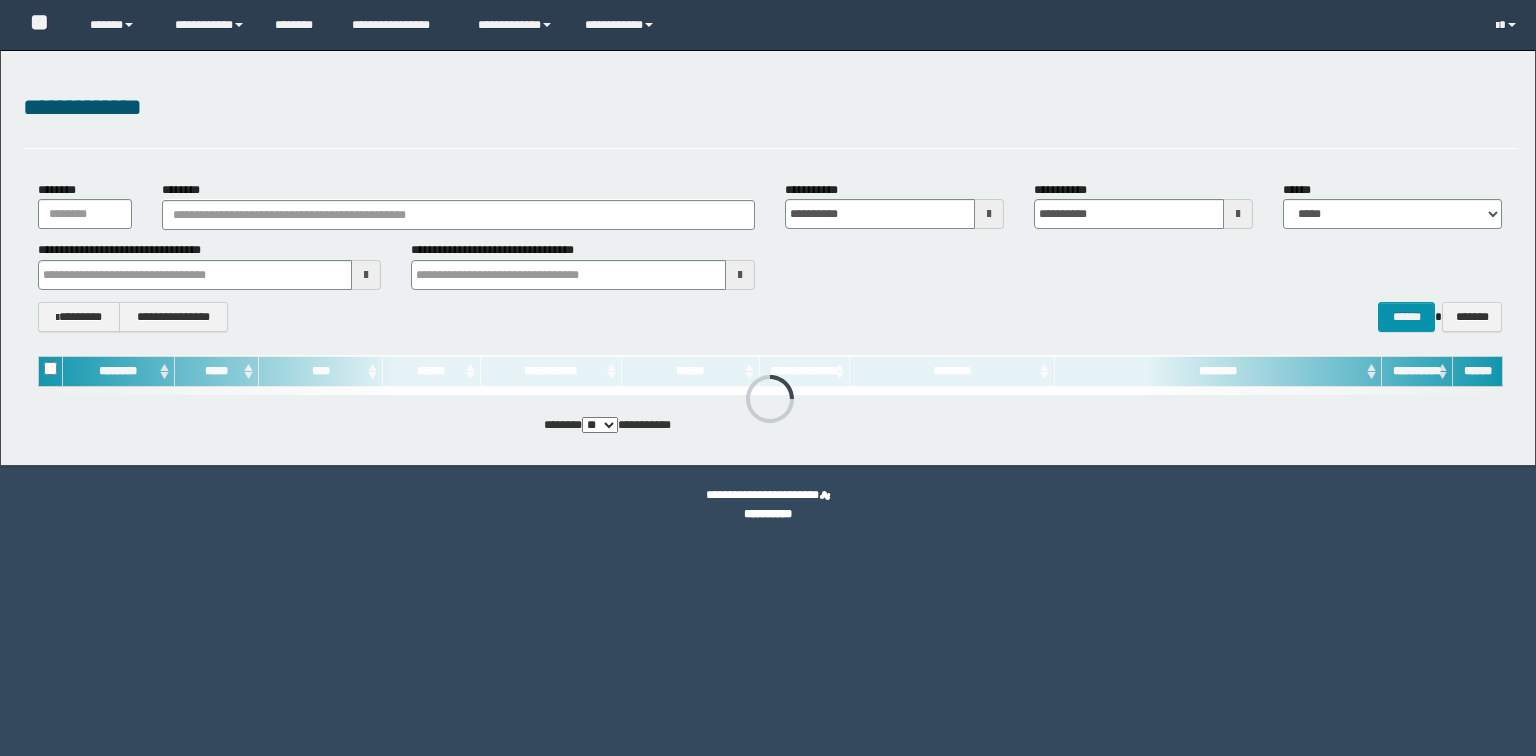 scroll, scrollTop: 0, scrollLeft: 0, axis: both 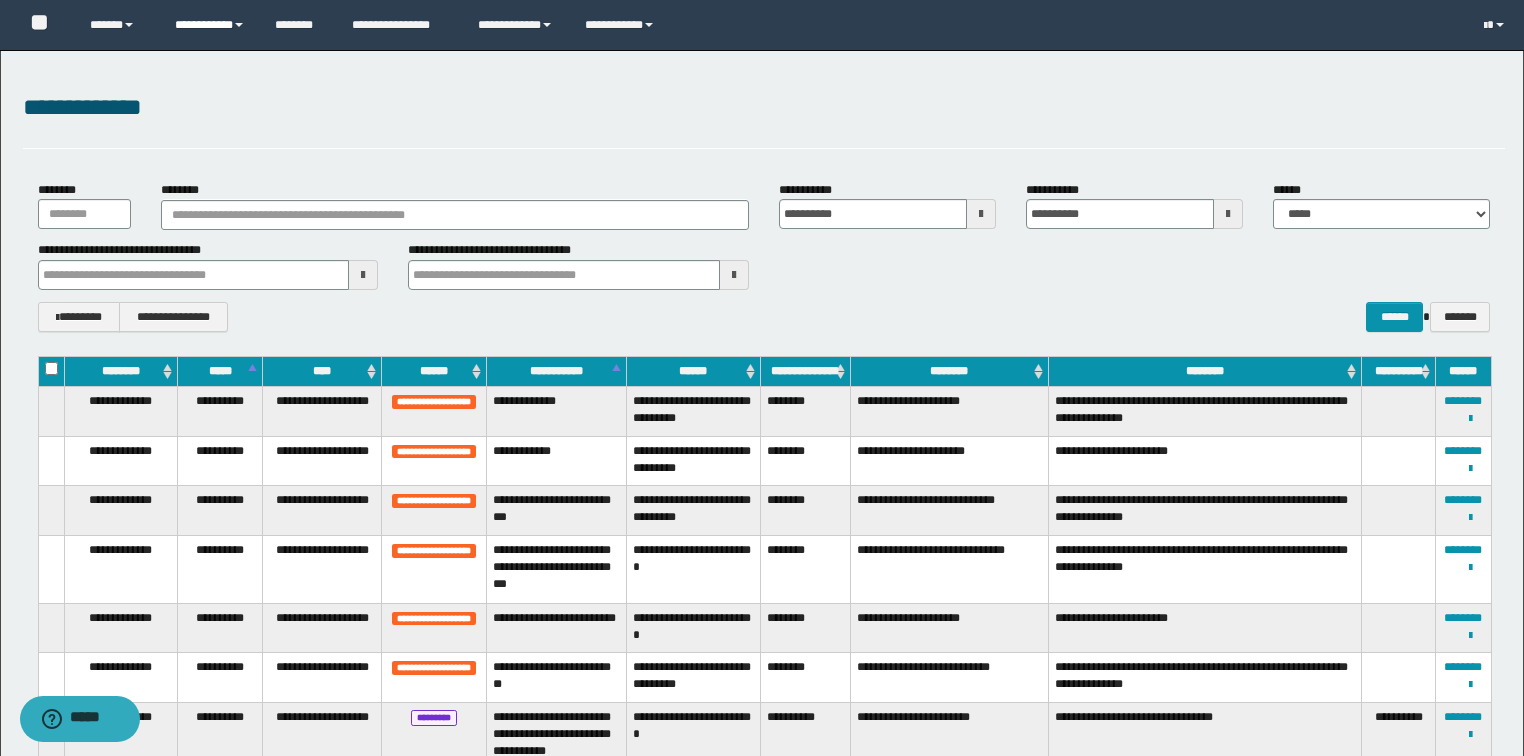 click on "**********" at bounding box center [210, 25] 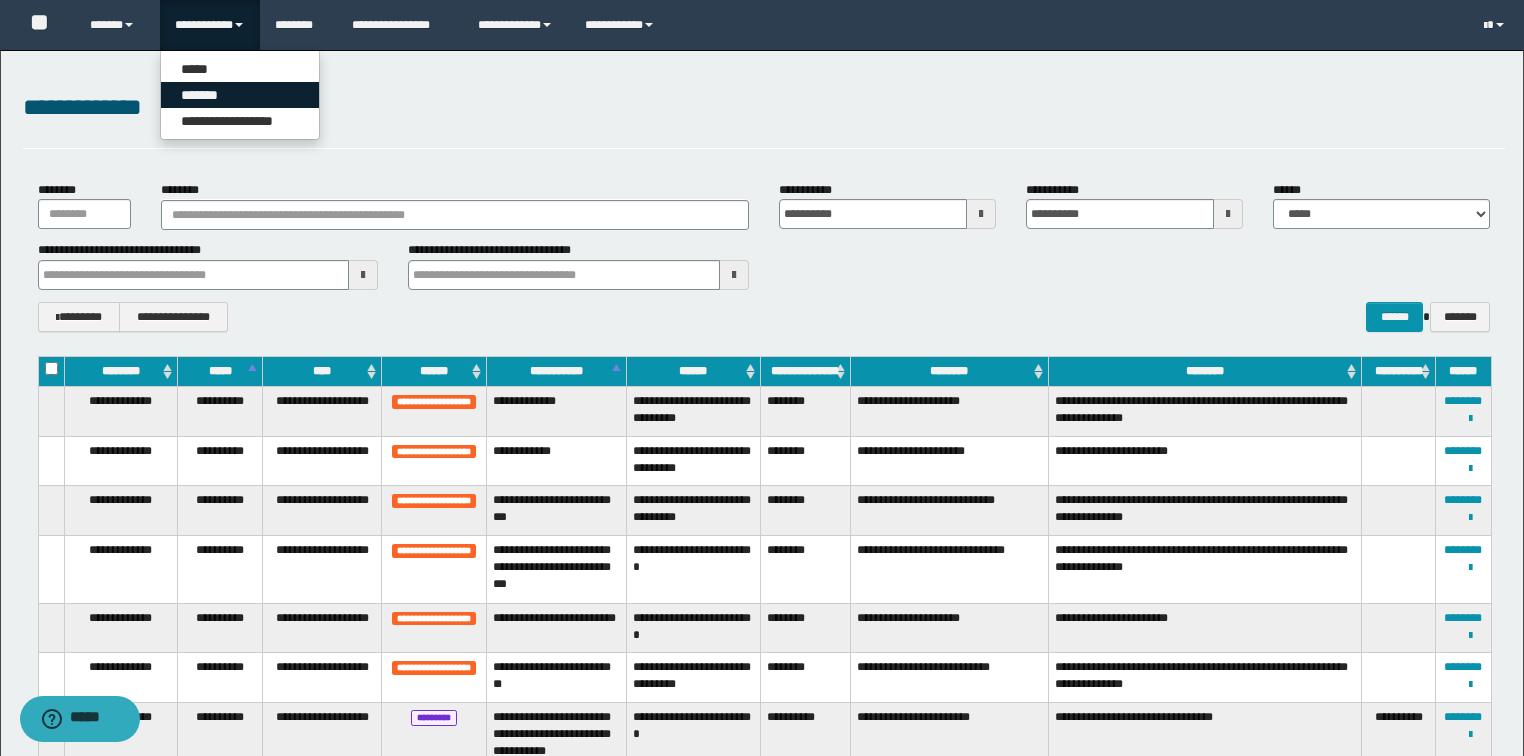 click on "*******" at bounding box center (240, 95) 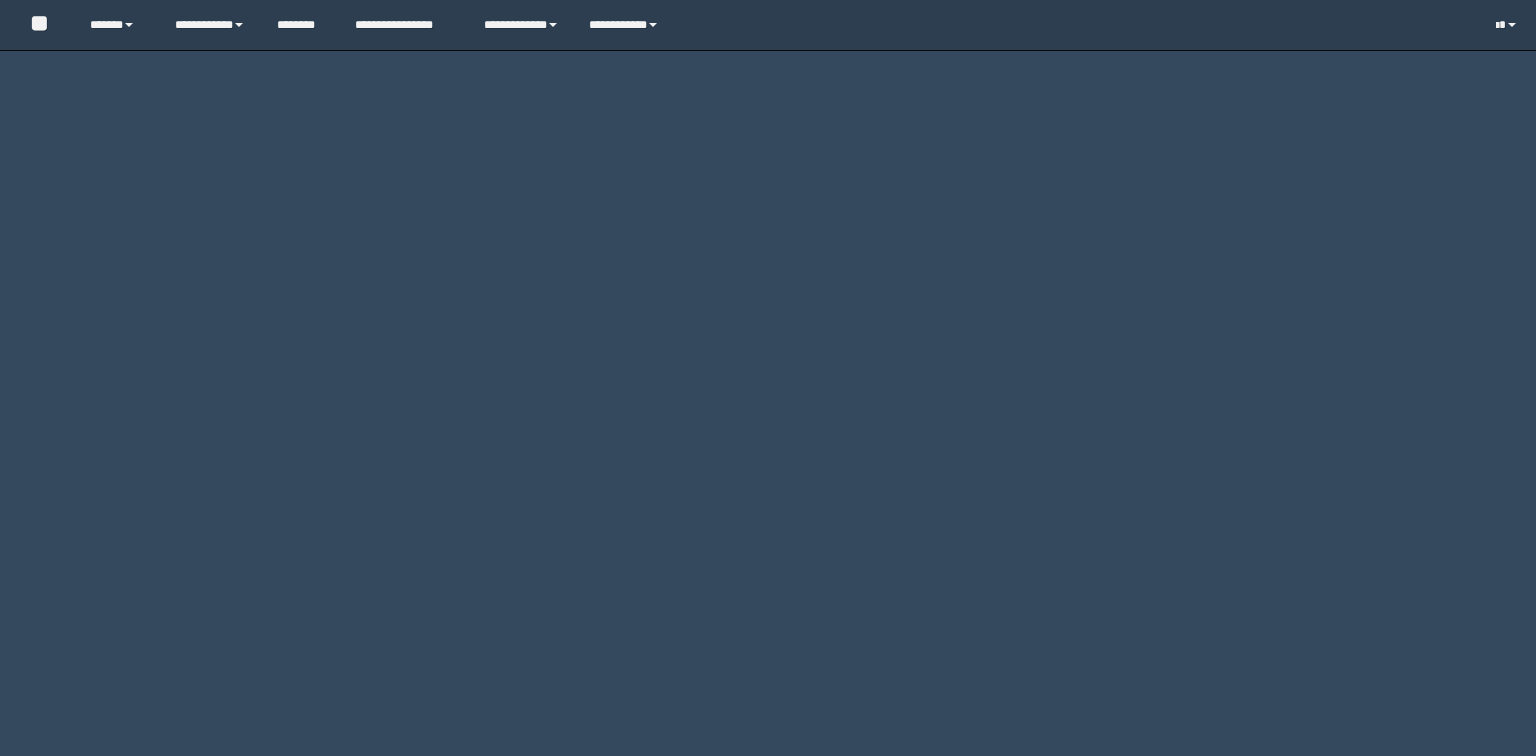 scroll, scrollTop: 0, scrollLeft: 0, axis: both 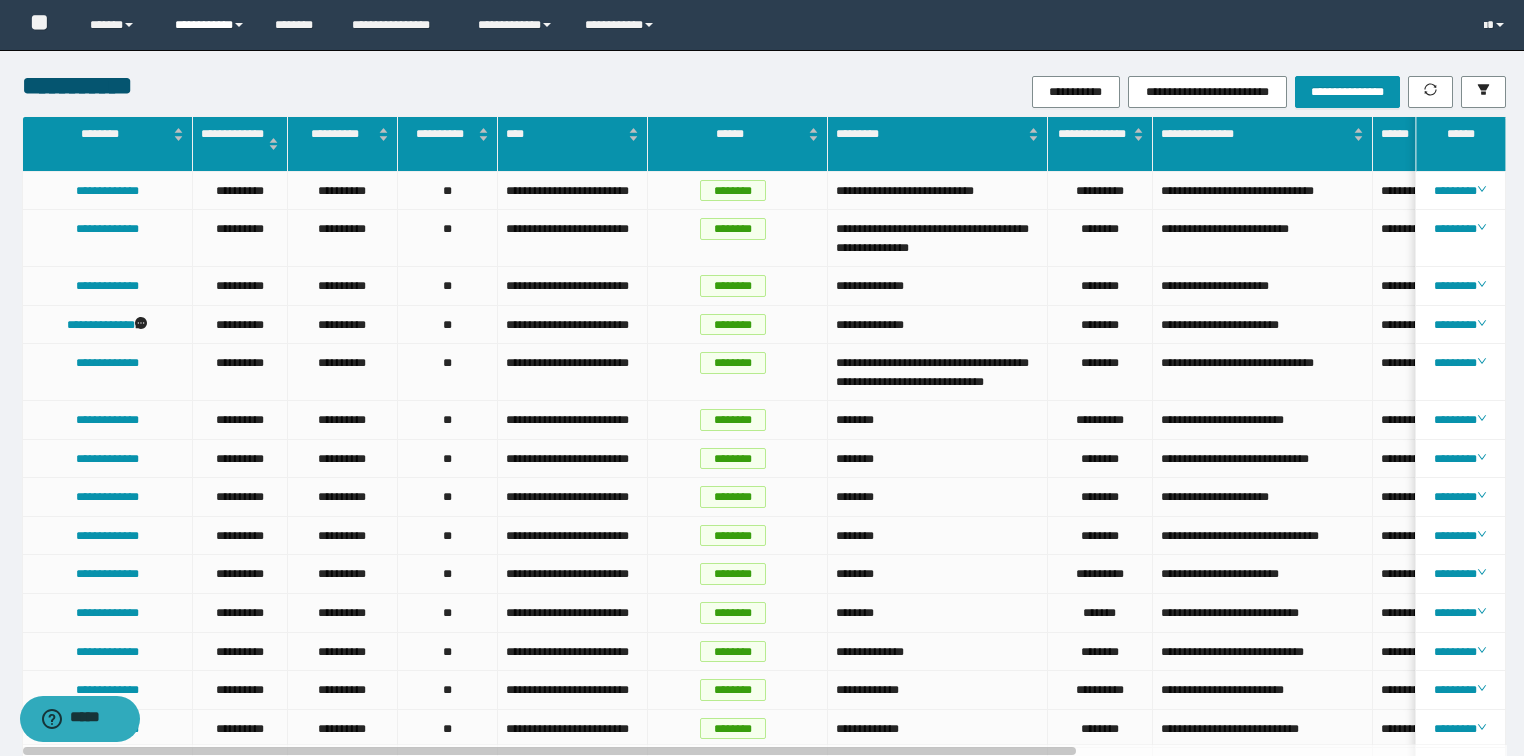 click at bounding box center (239, 25) 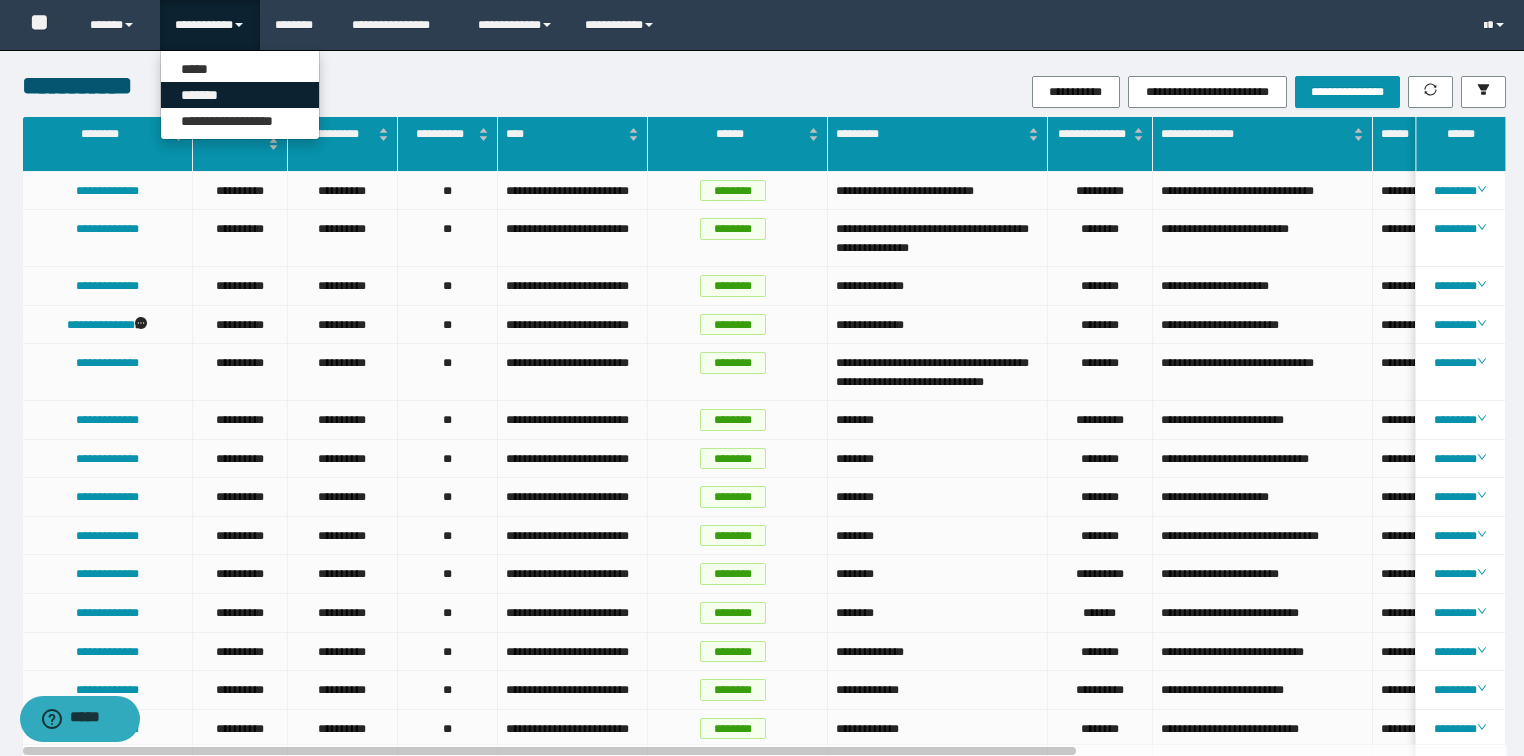 click on "*******" at bounding box center (240, 95) 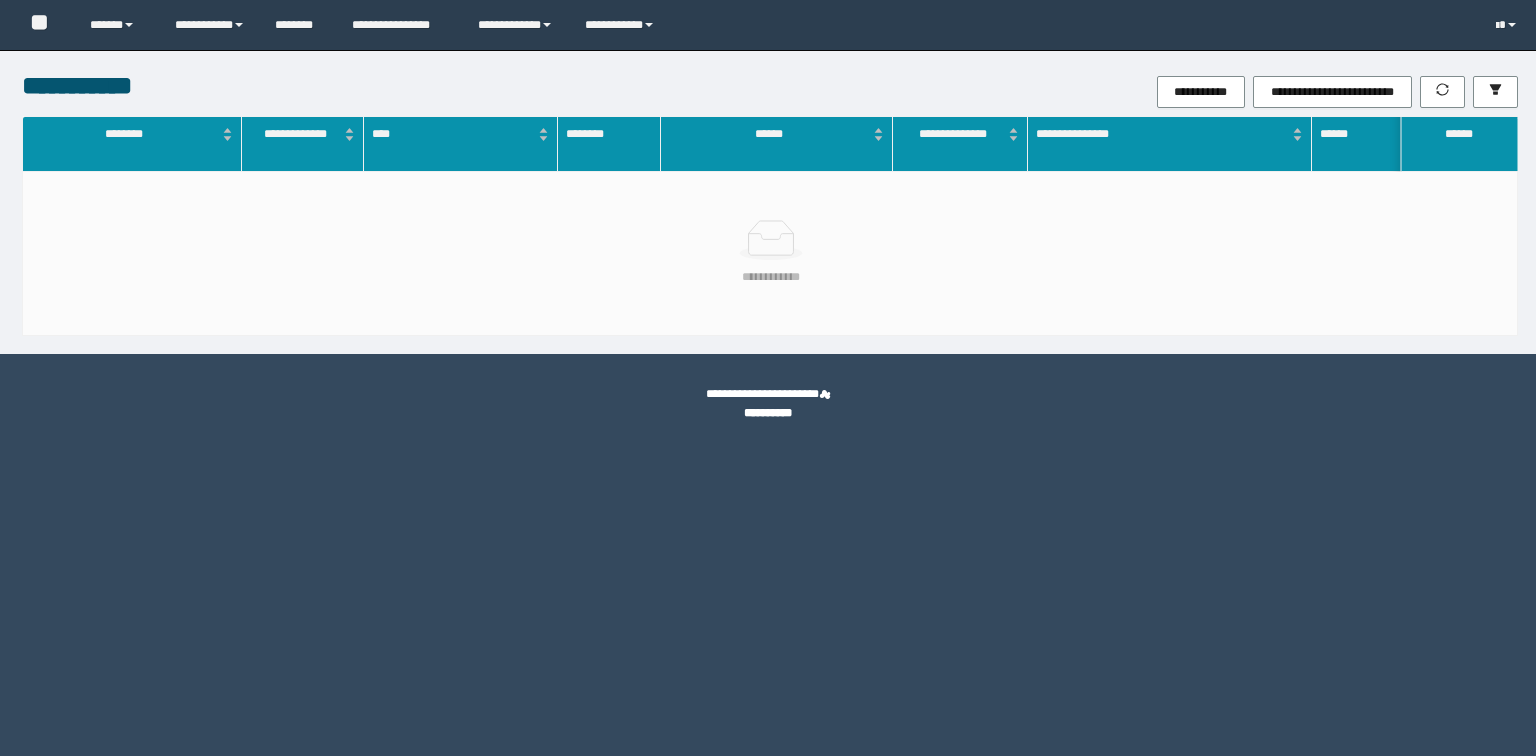scroll, scrollTop: 0, scrollLeft: 0, axis: both 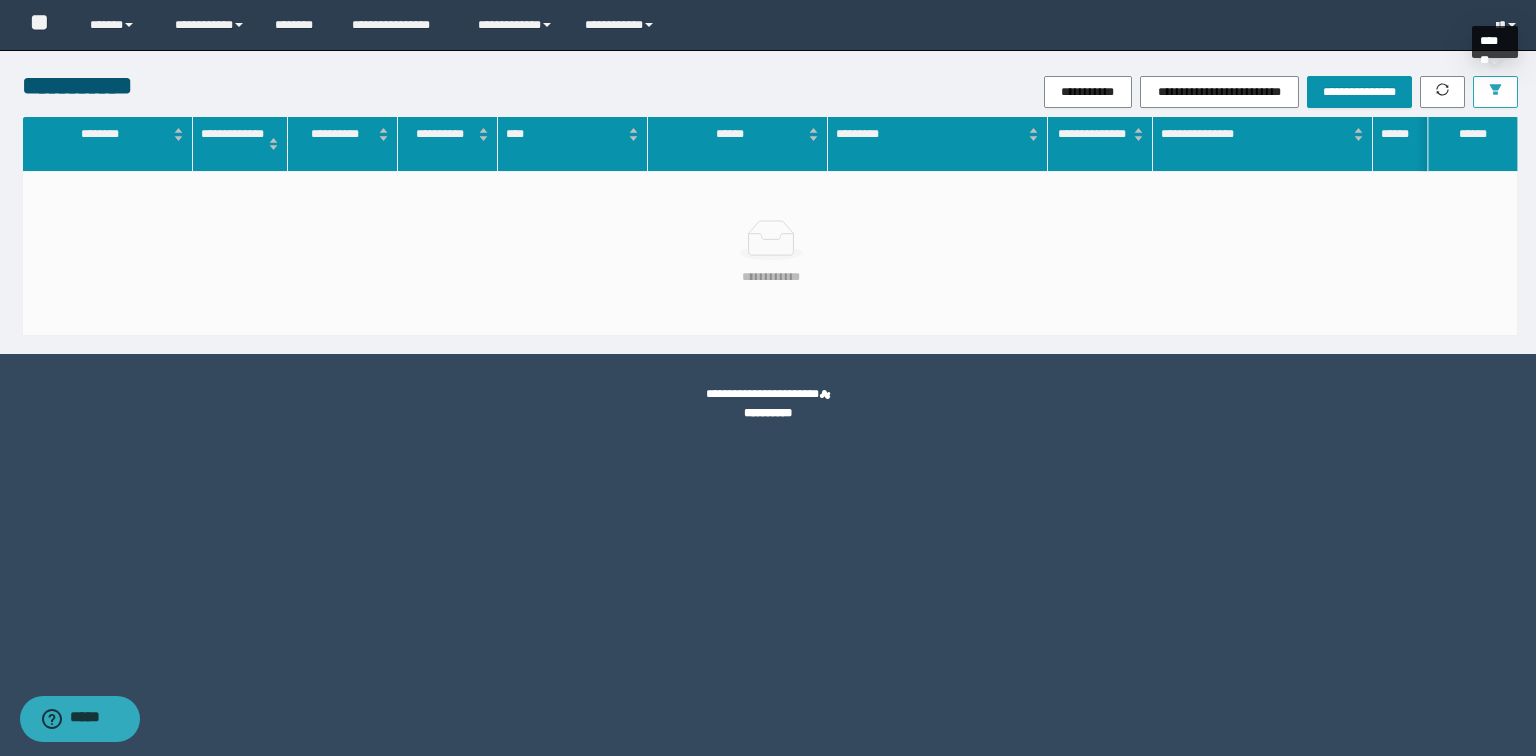 click 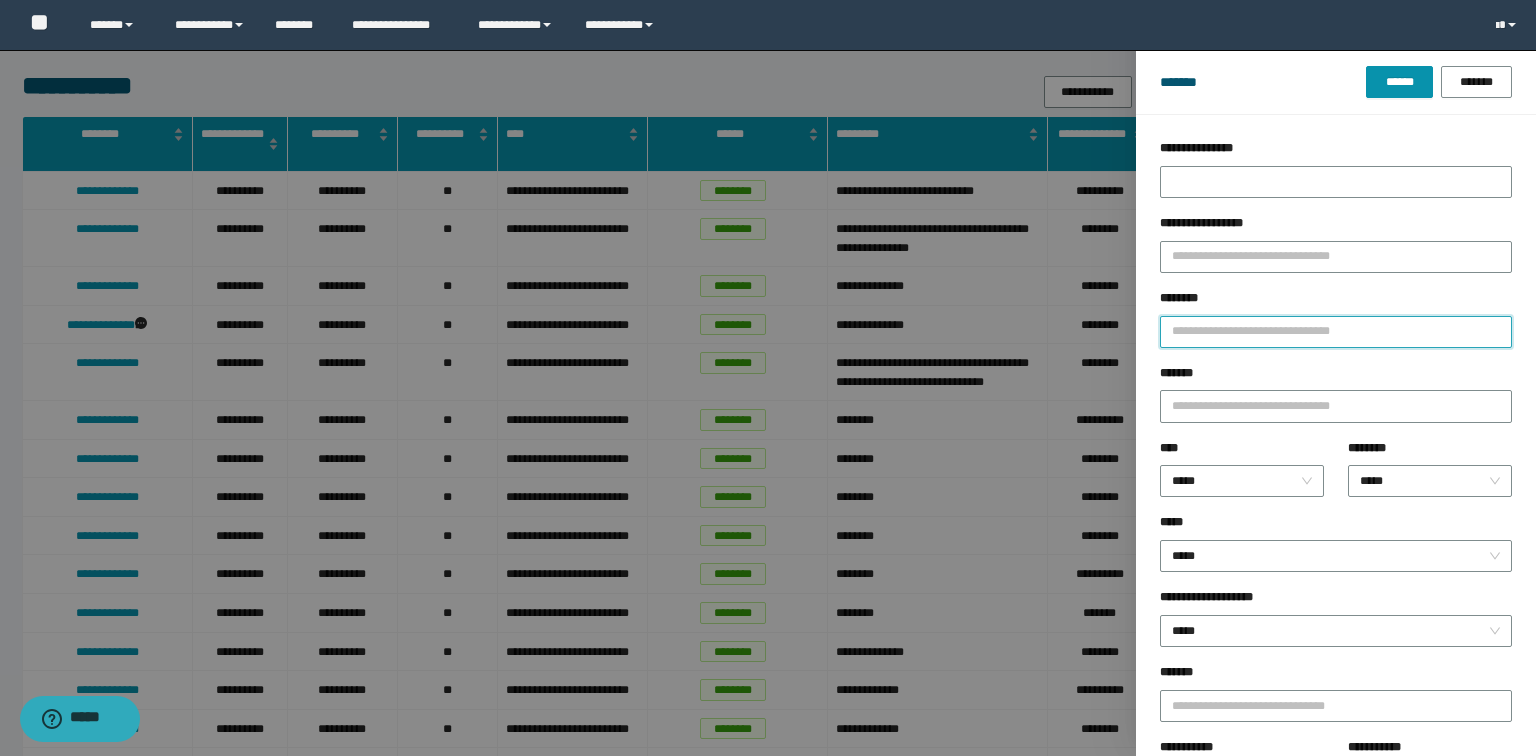 click on "********" at bounding box center [1336, 332] 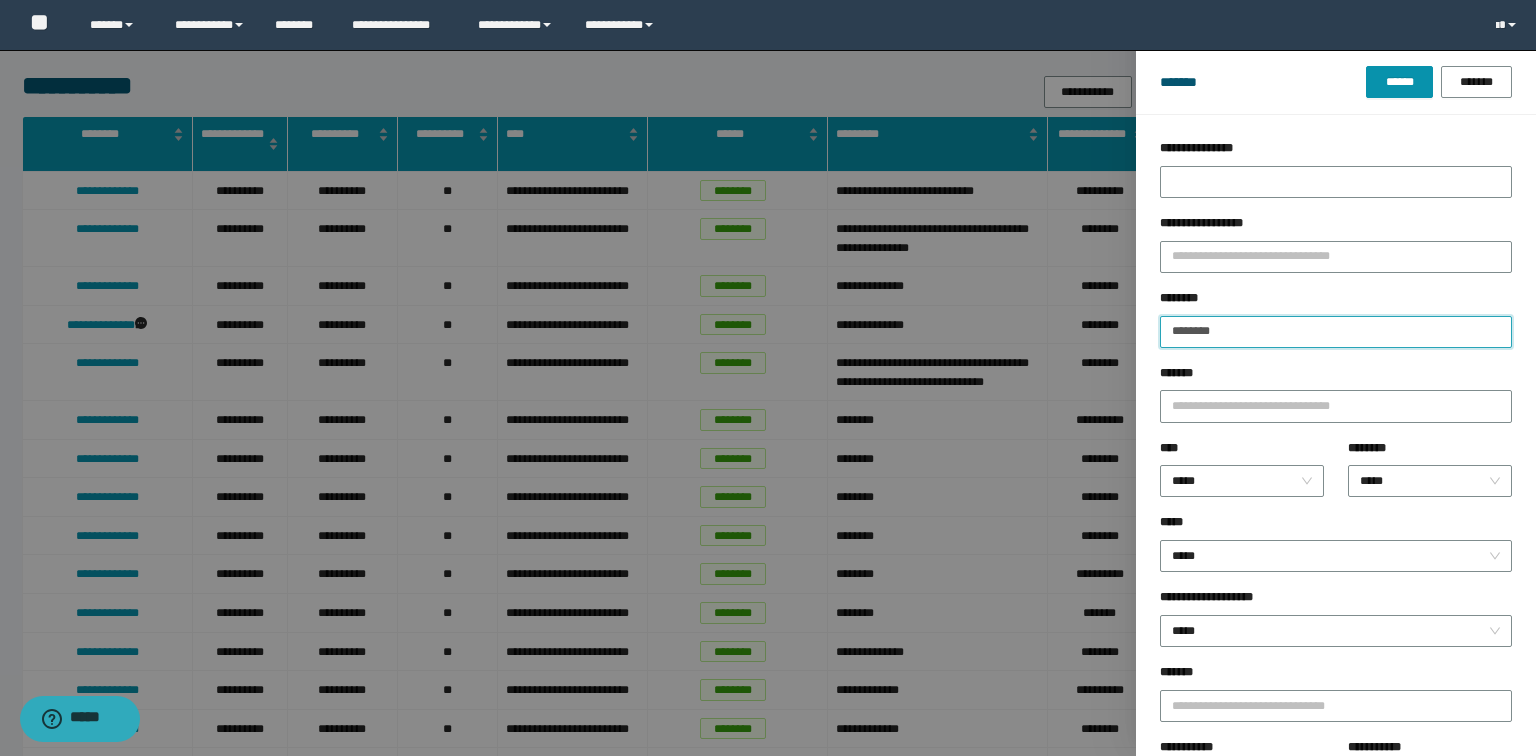 type on "********" 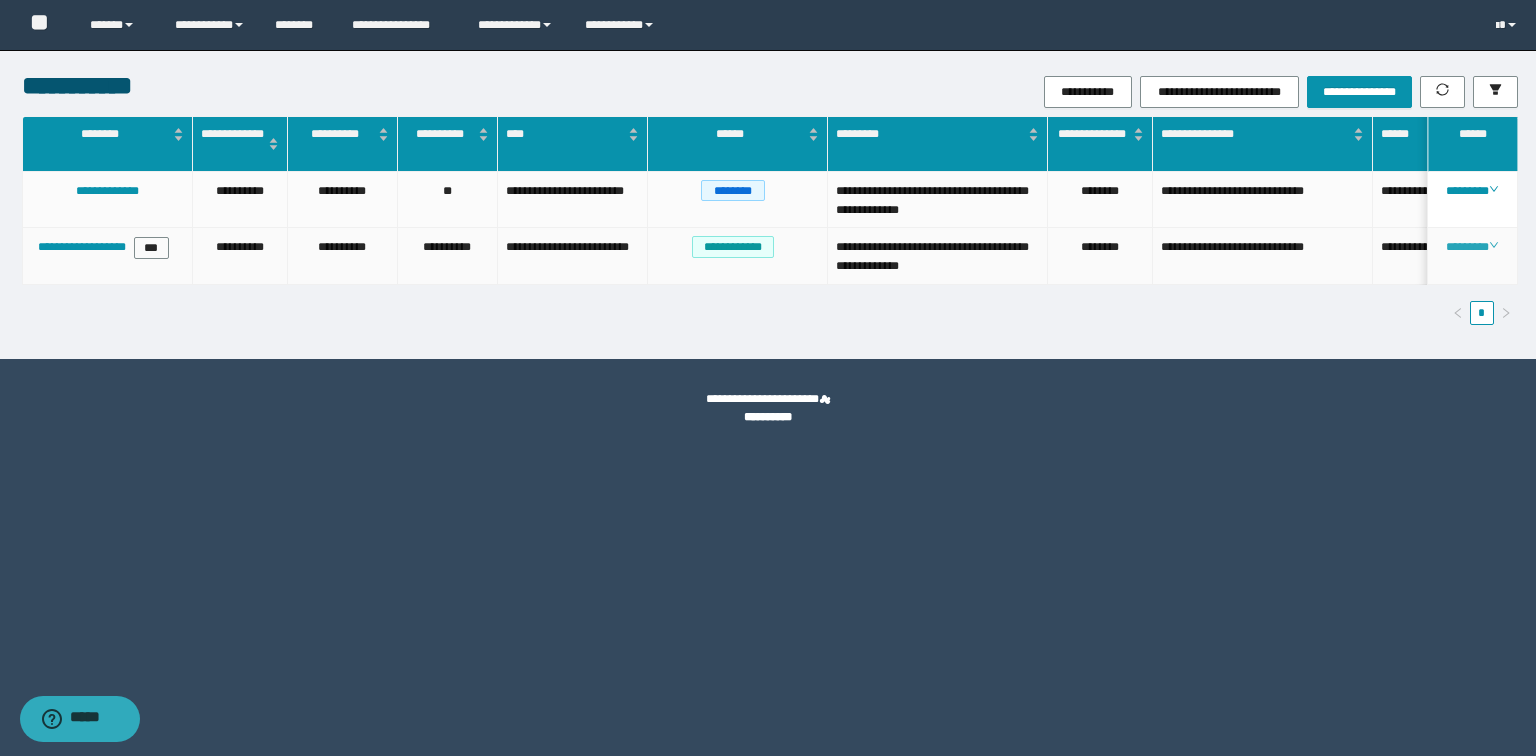 click 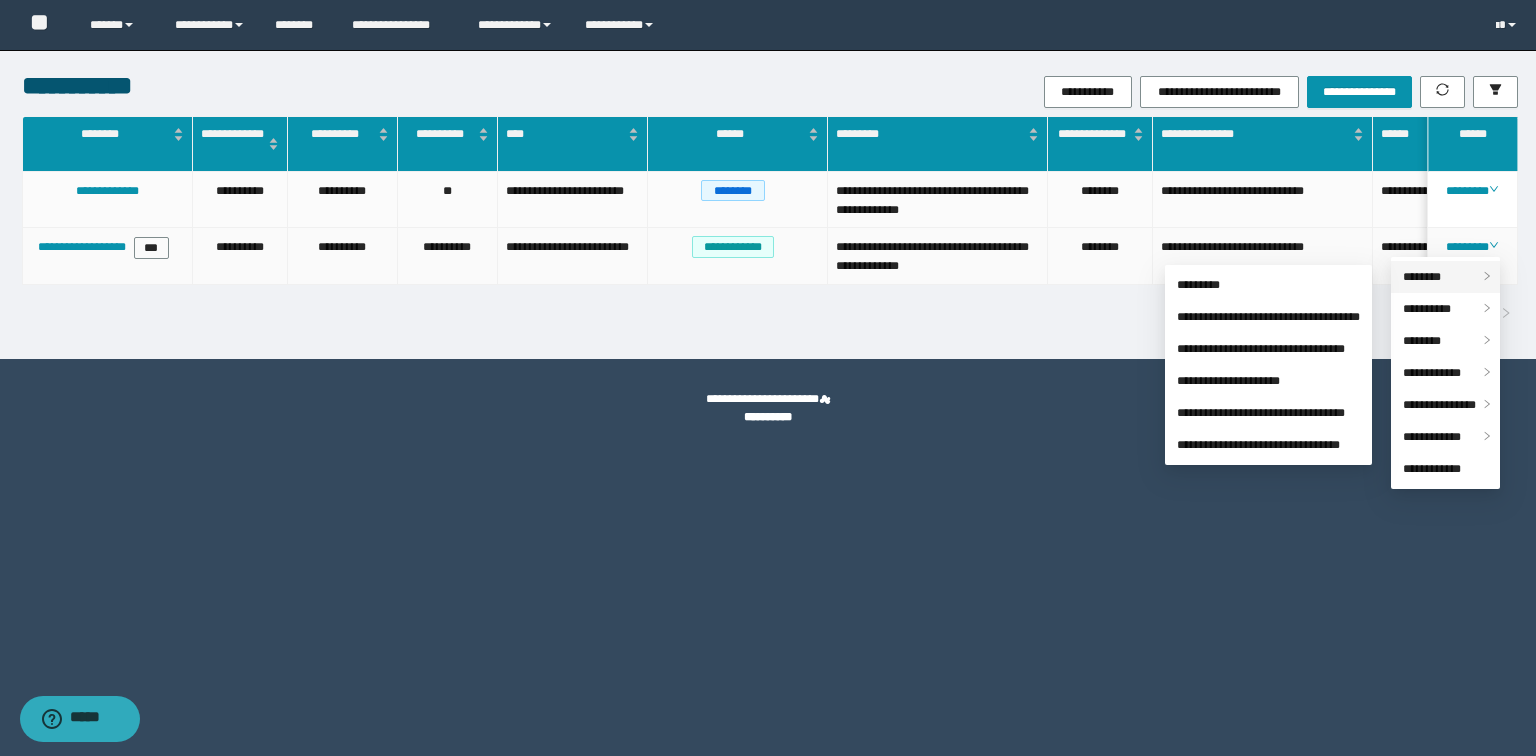 click on "********" at bounding box center [1422, 277] 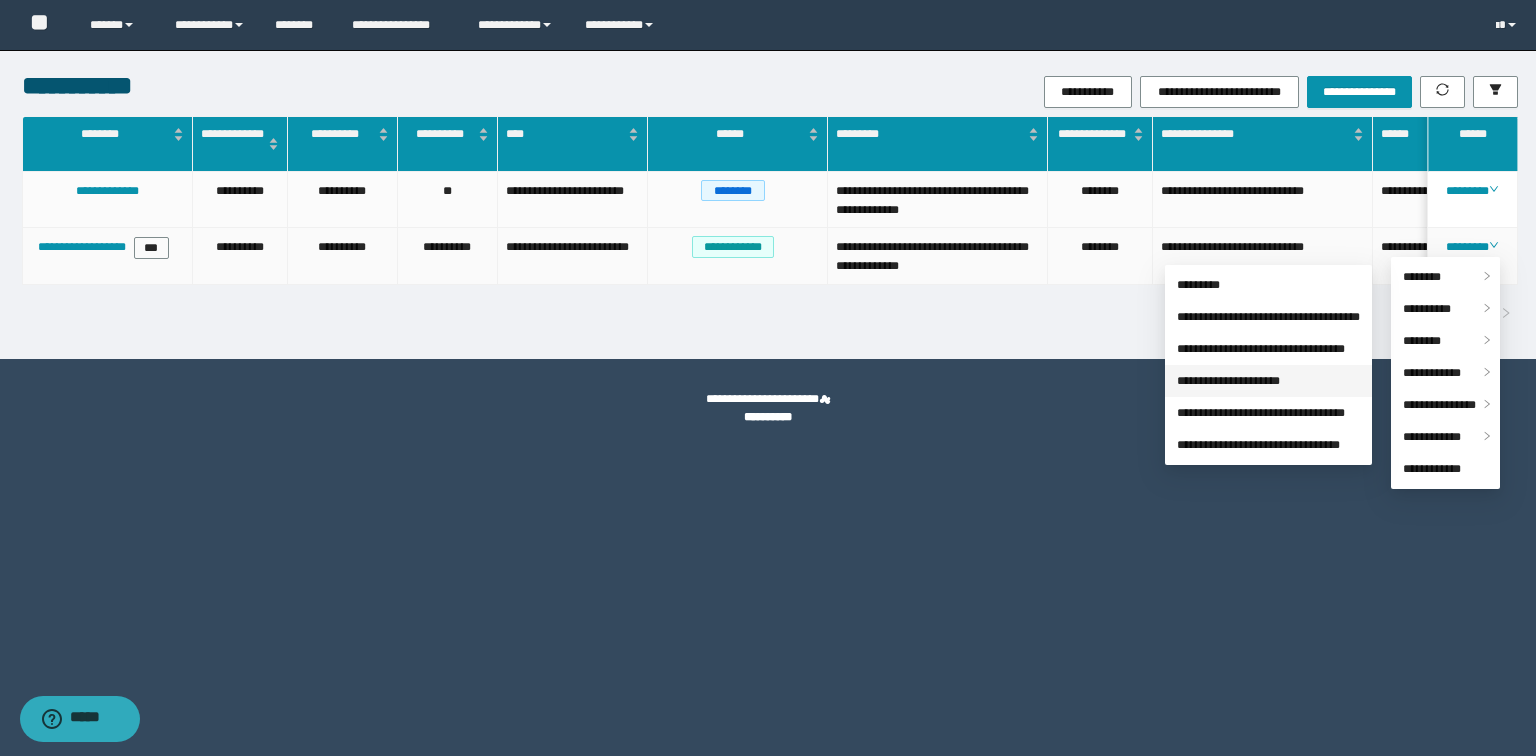 click on "**********" at bounding box center [1228, 381] 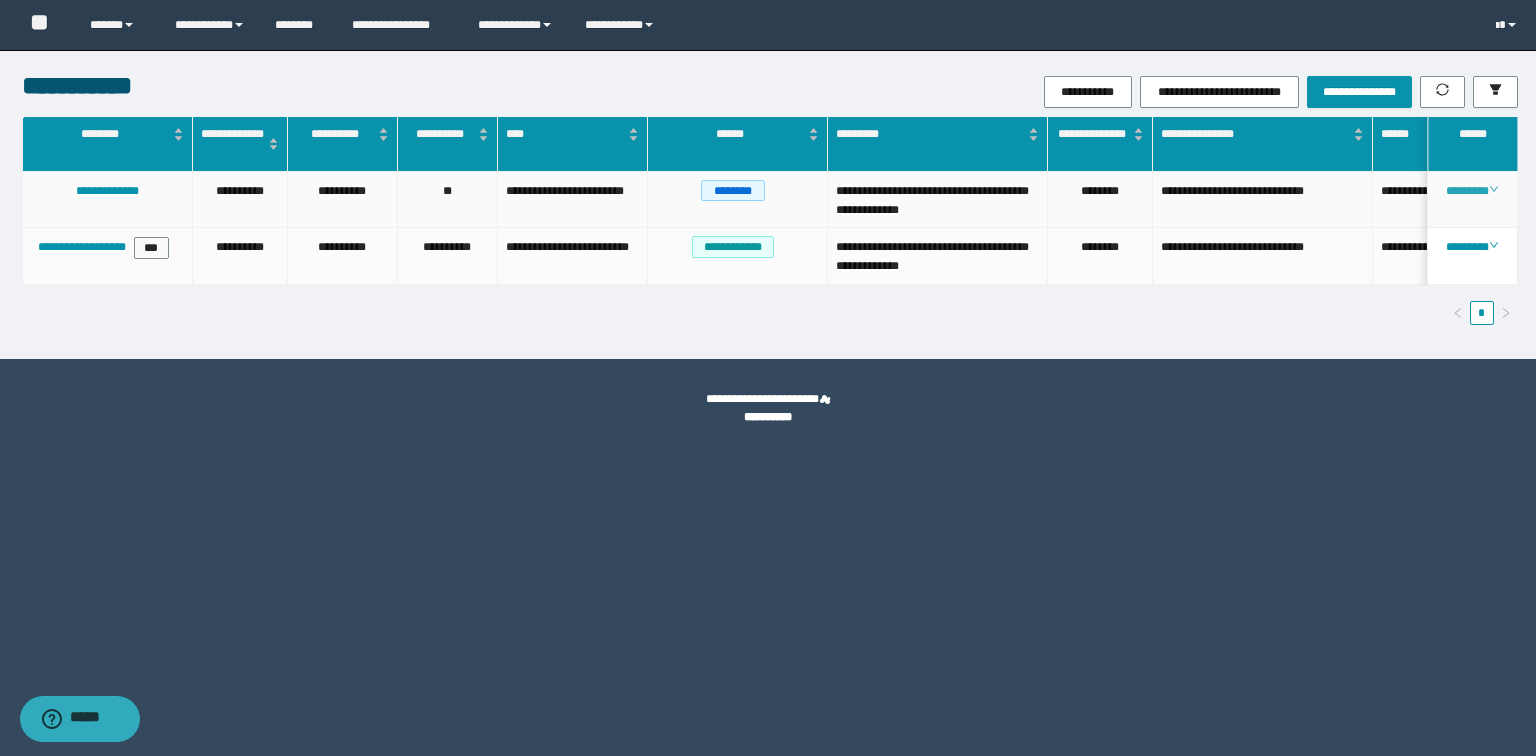 click 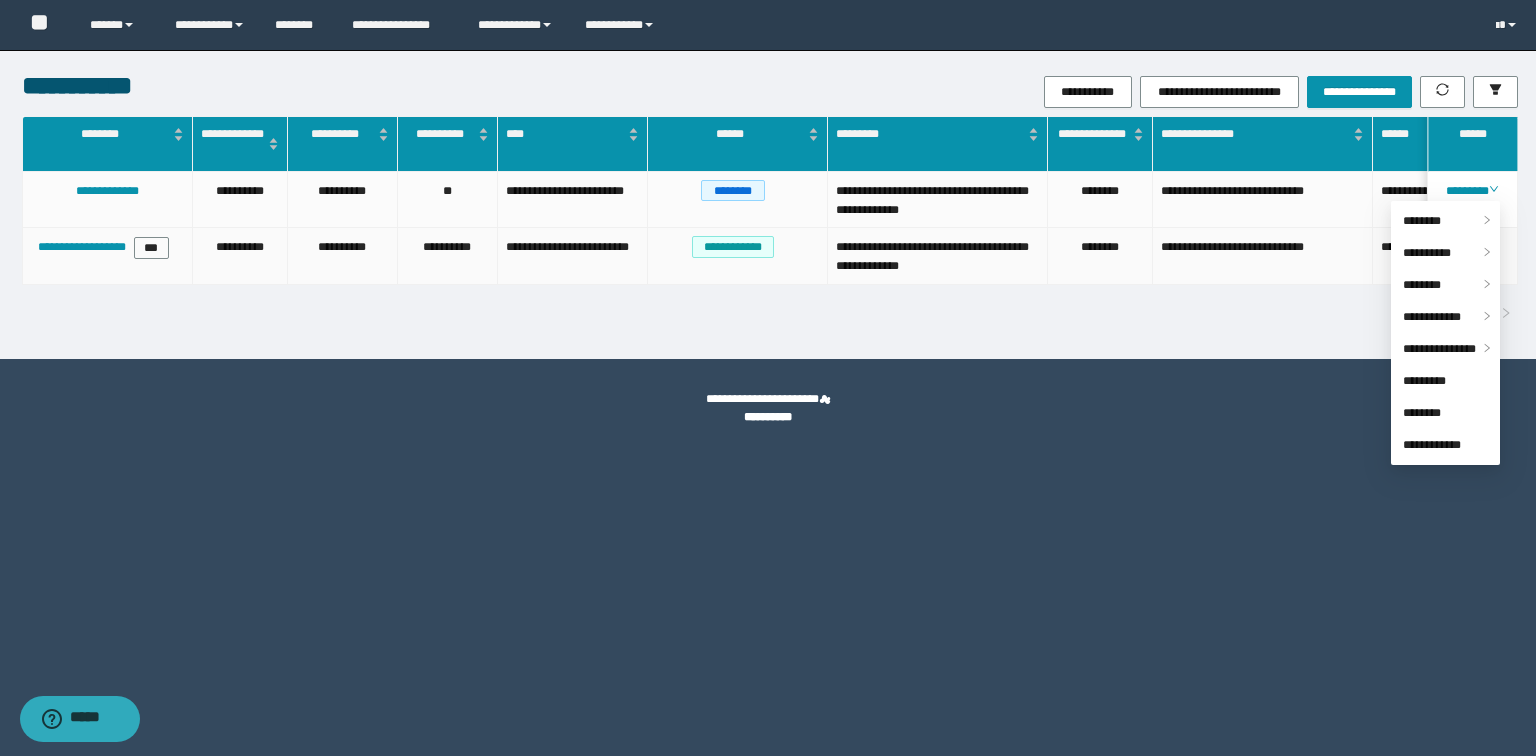 scroll, scrollTop: 0, scrollLeft: 594, axis: horizontal 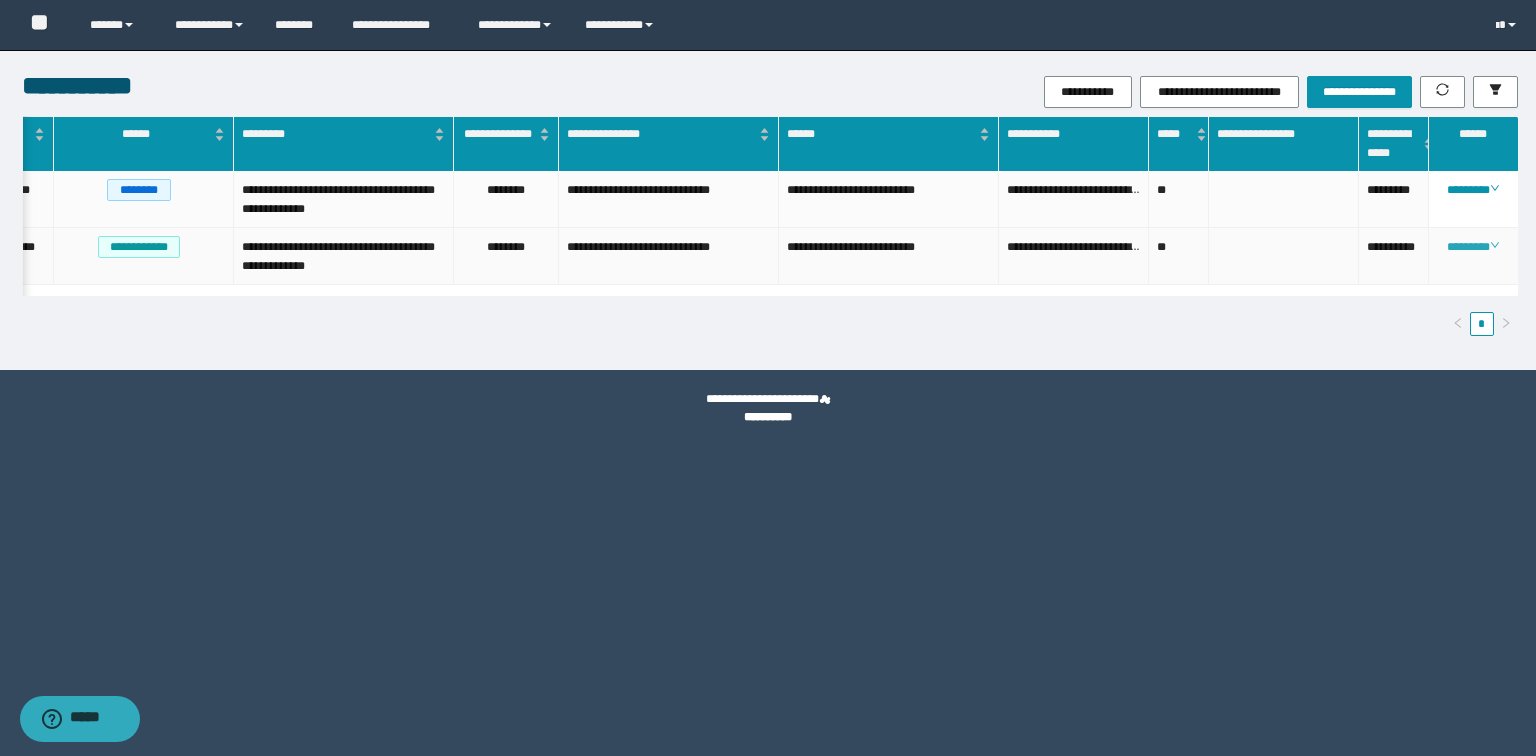 click 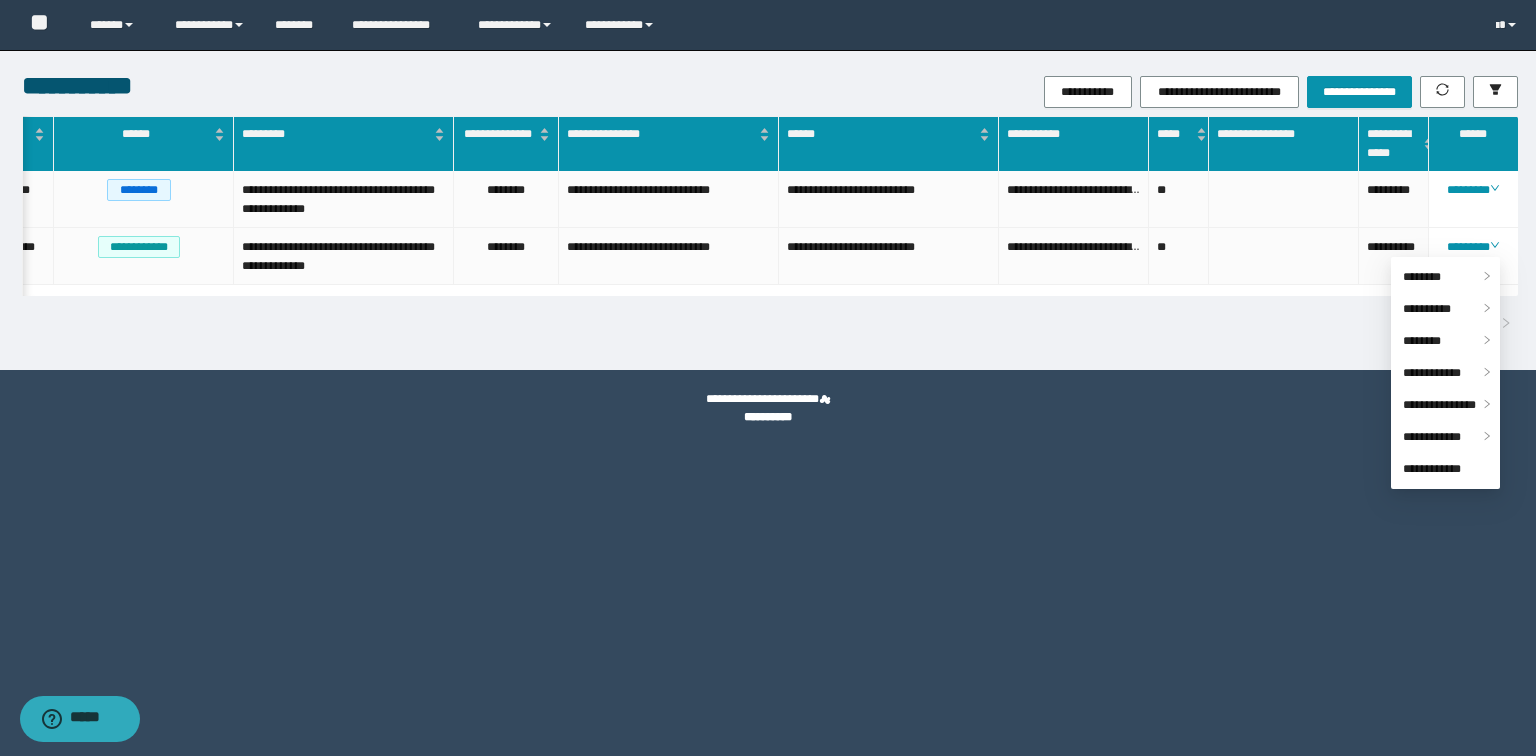 click on "*" at bounding box center [770, 324] 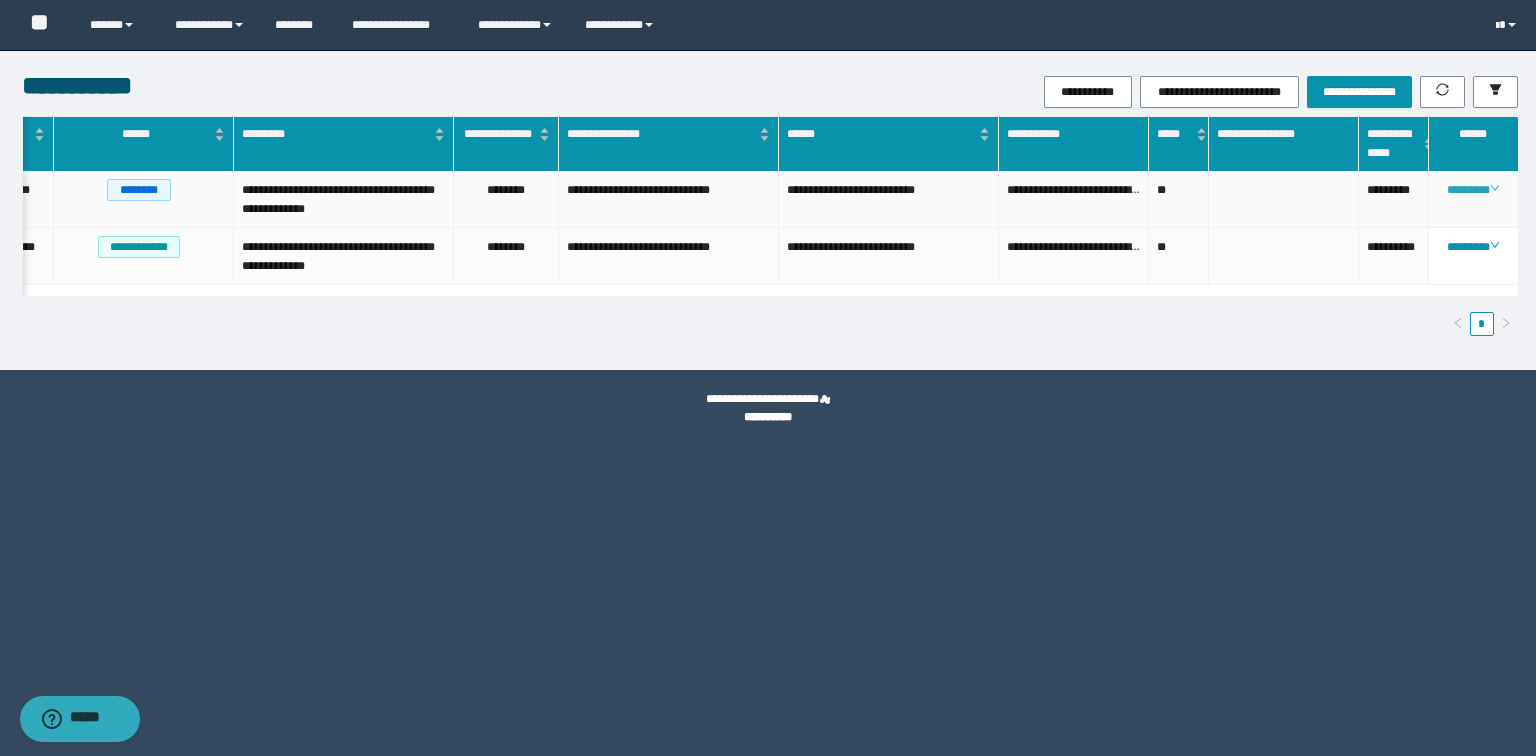 click 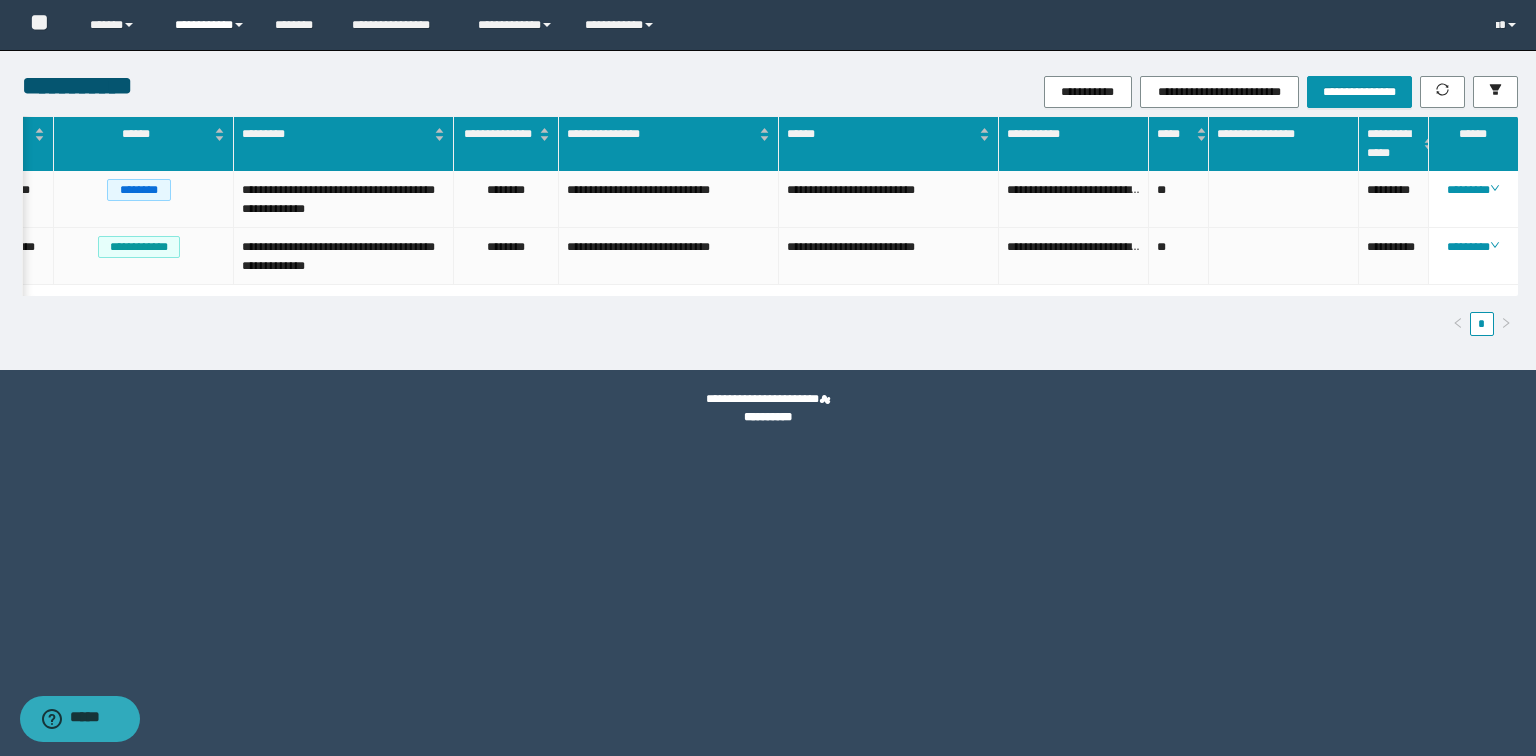 click at bounding box center [239, 25] 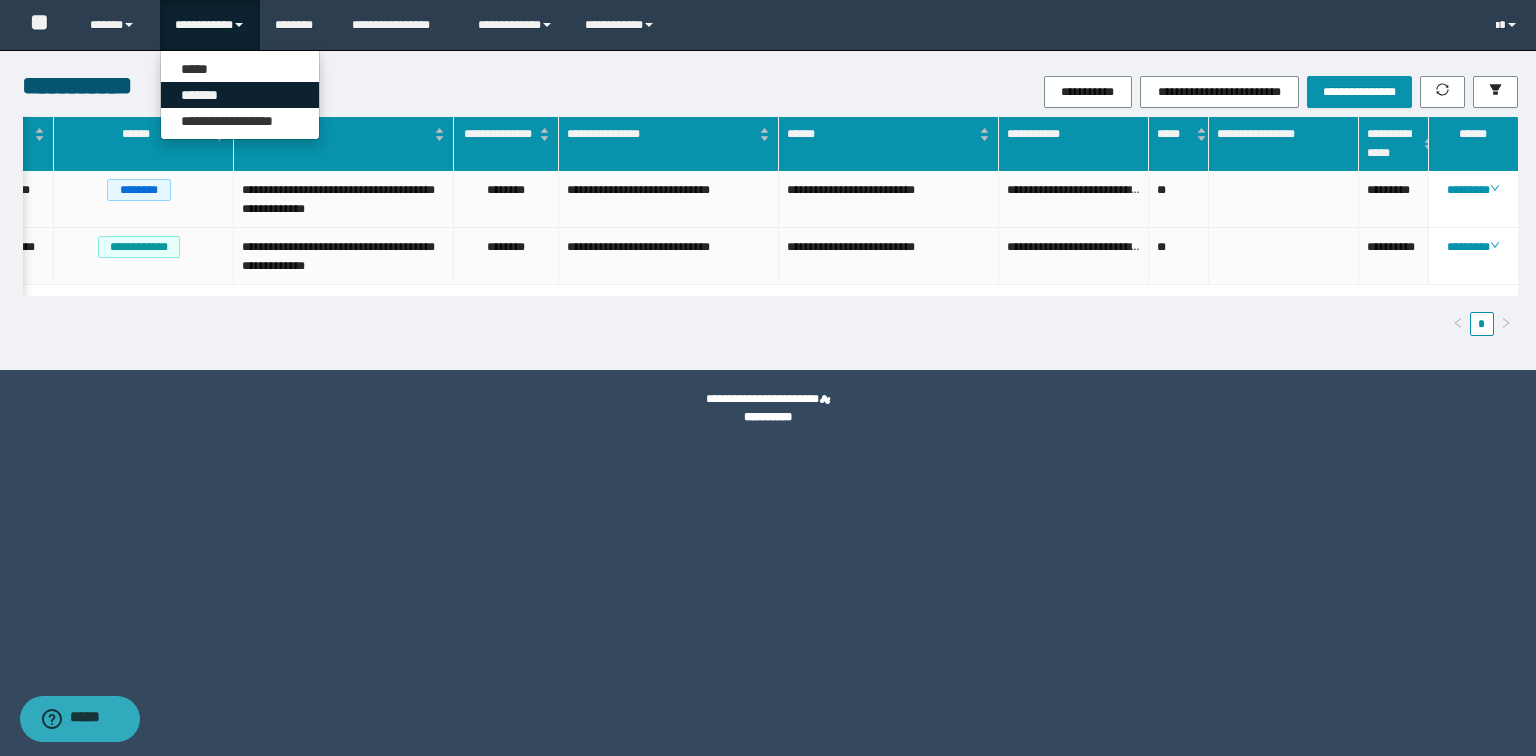 click on "*******" at bounding box center [240, 95] 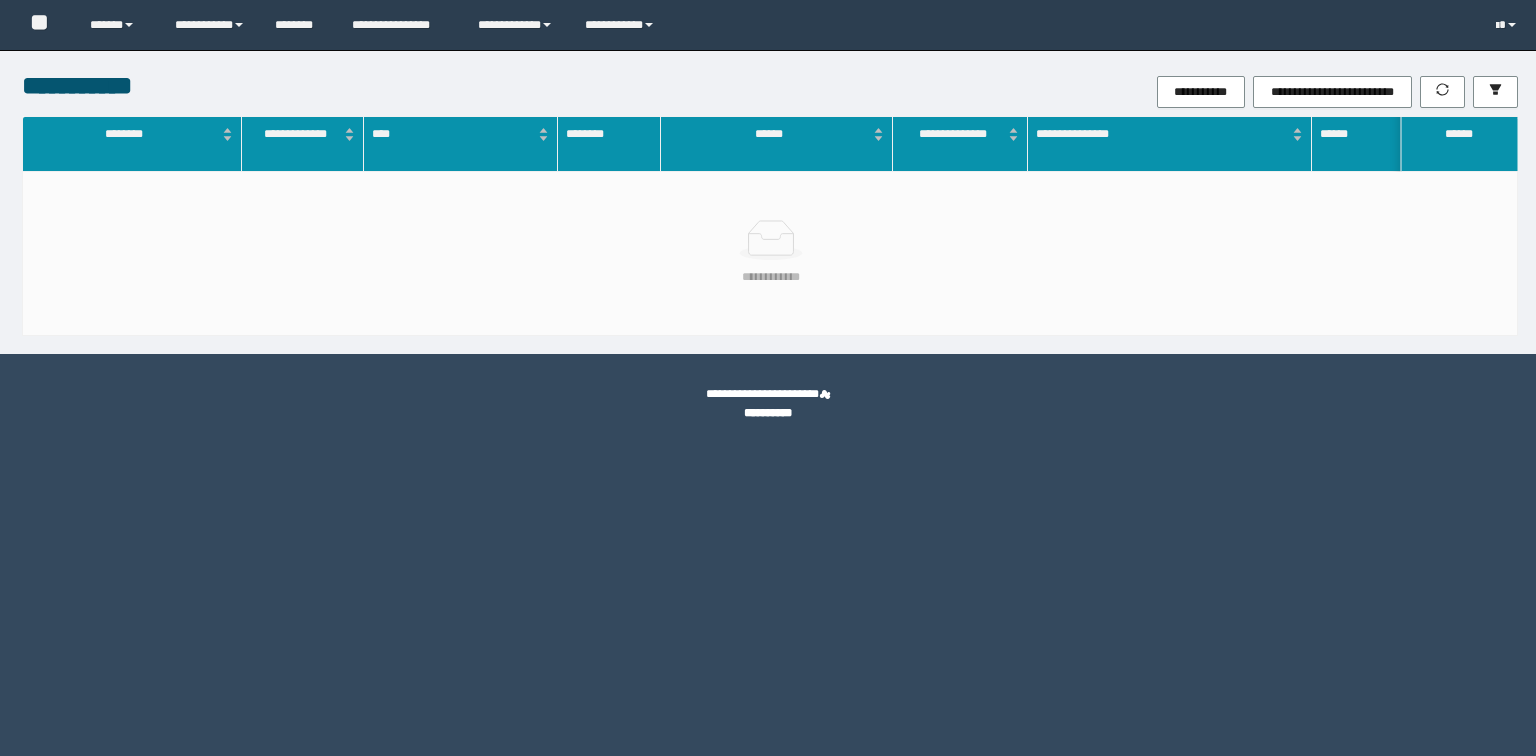 scroll, scrollTop: 0, scrollLeft: 0, axis: both 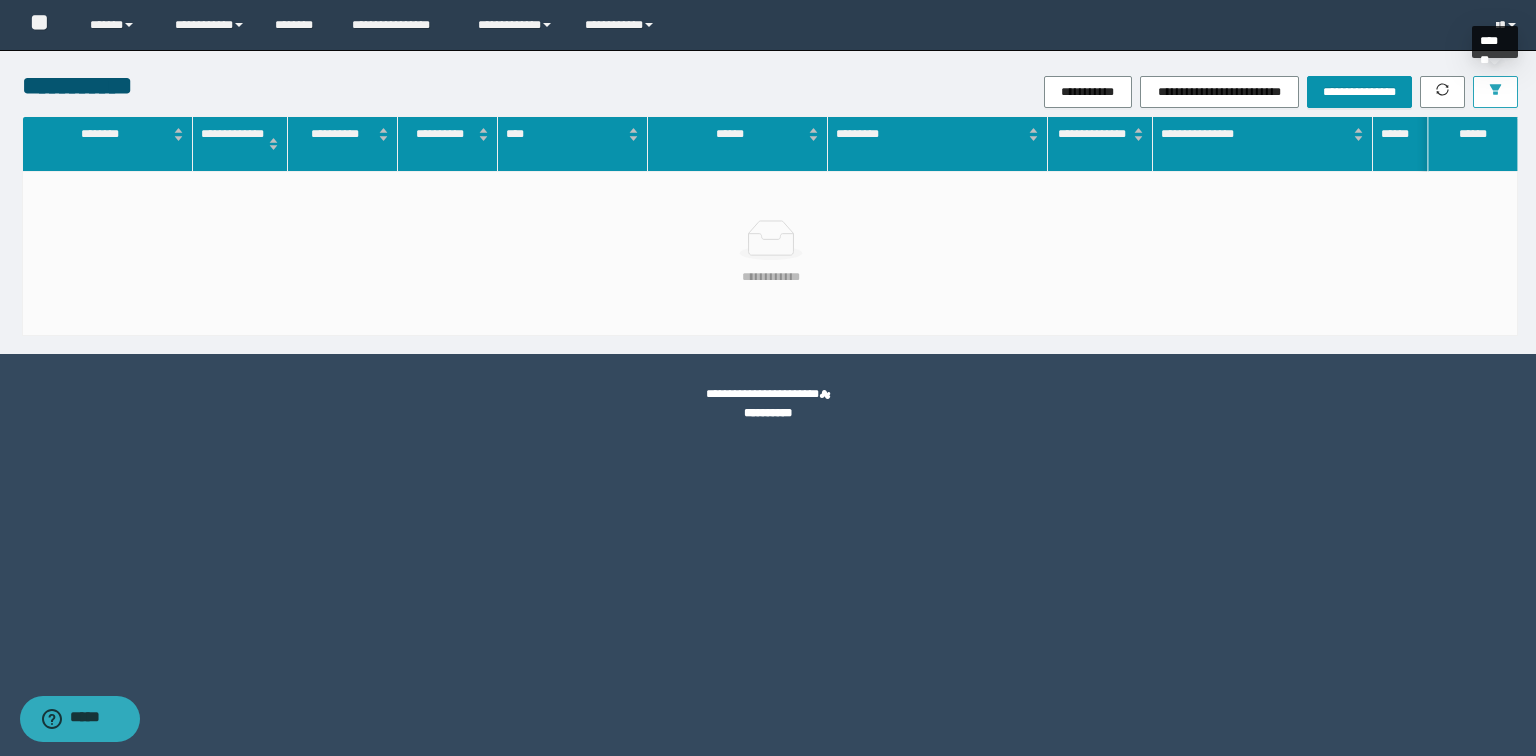 click 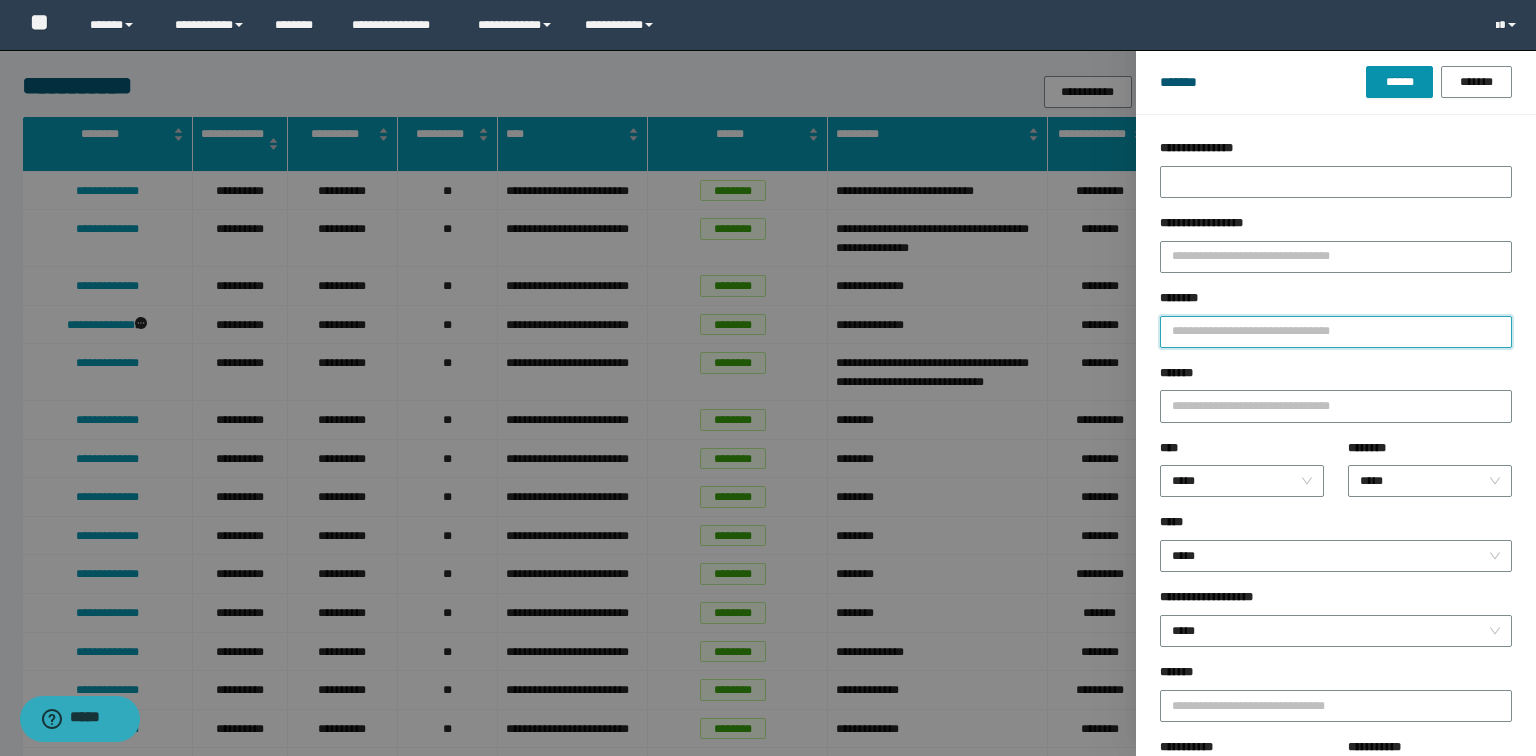 click on "********" at bounding box center [1336, 332] 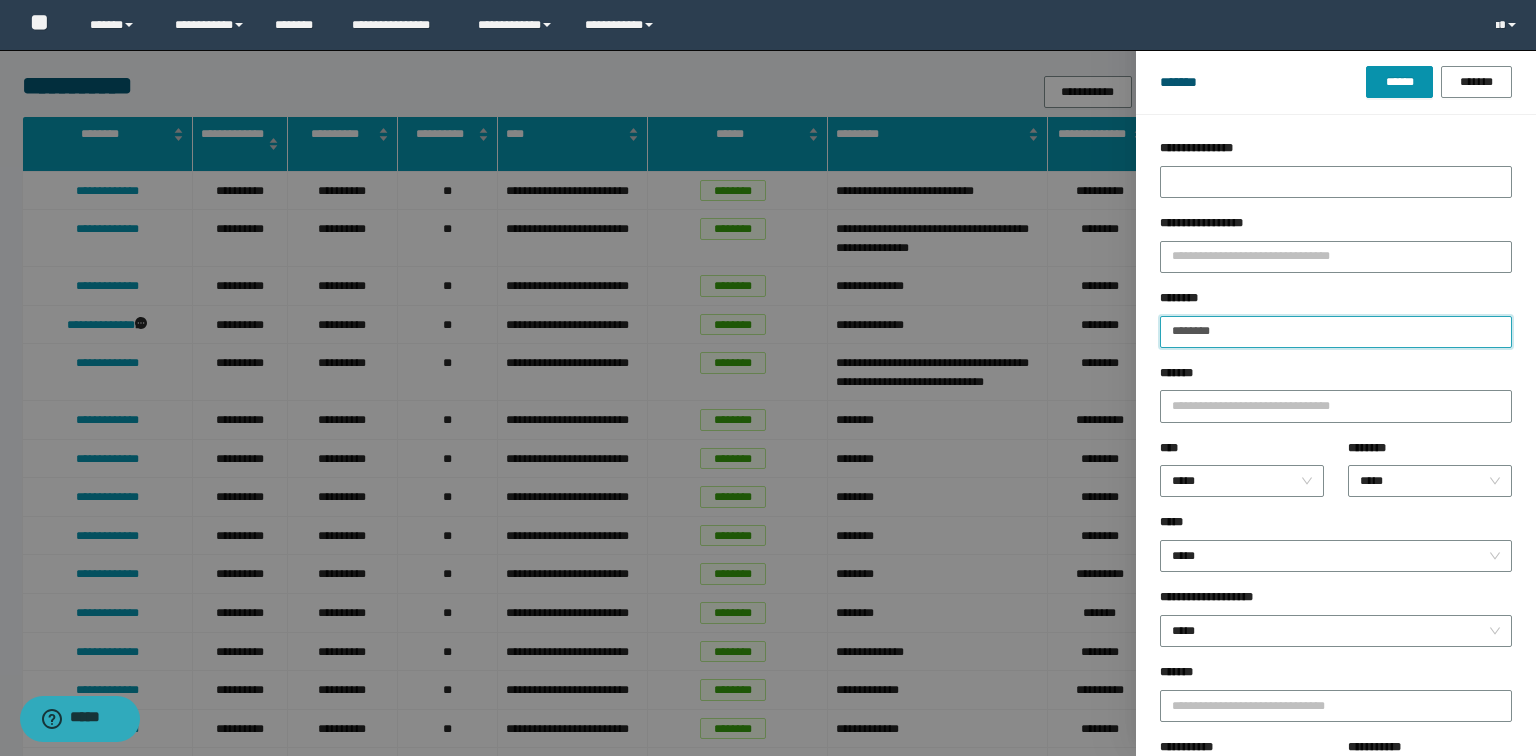 type on "********" 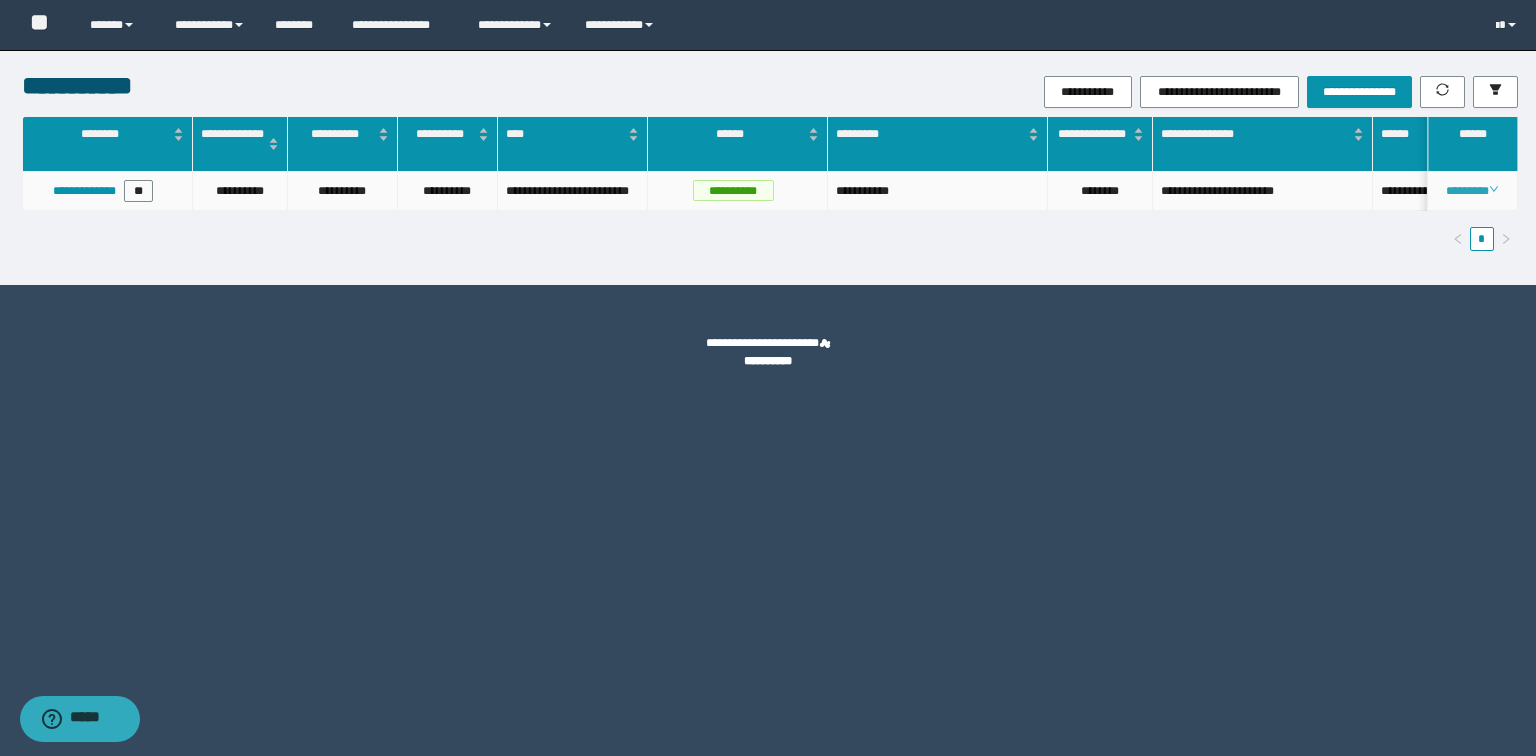 click 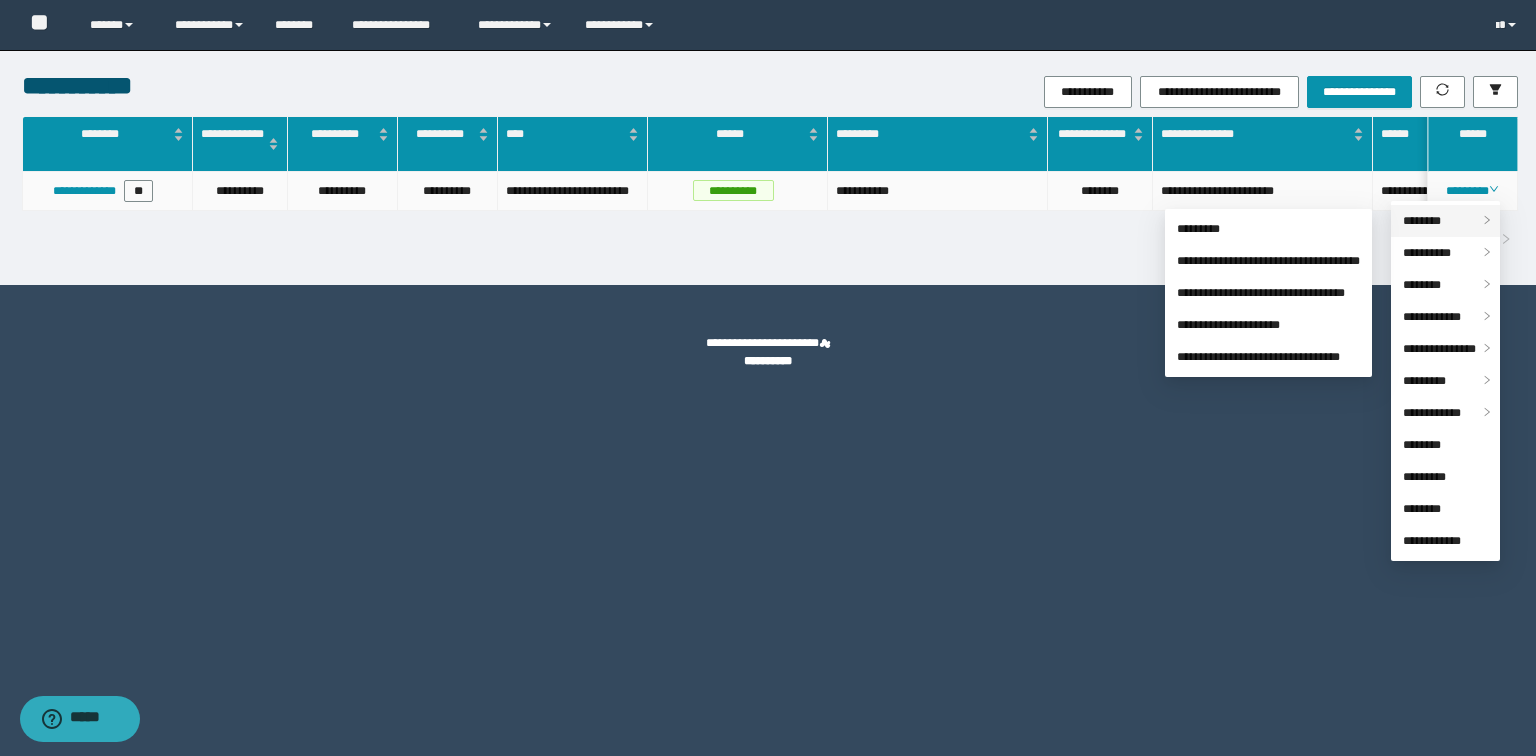 click on "********" at bounding box center (1422, 221) 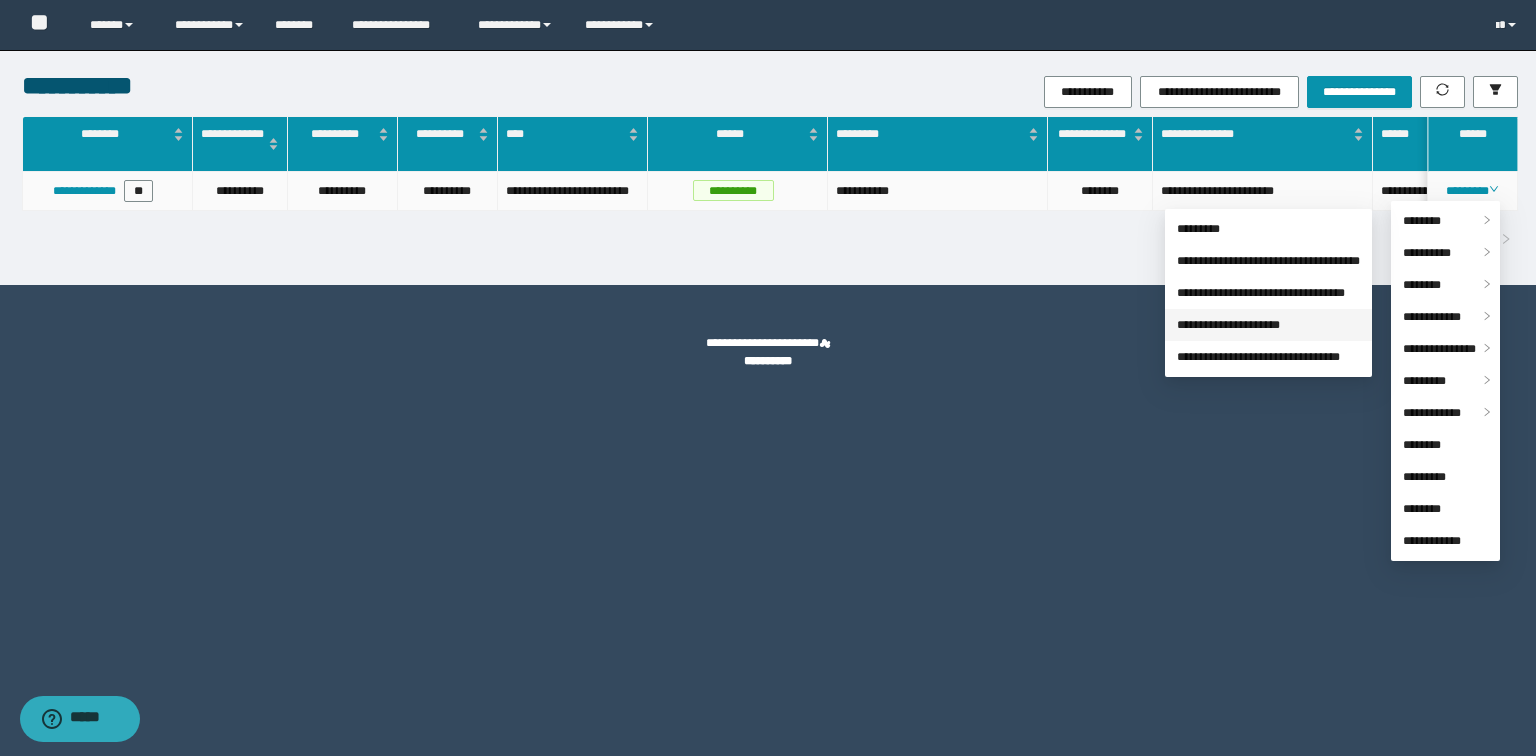 click on "**********" at bounding box center (1228, 325) 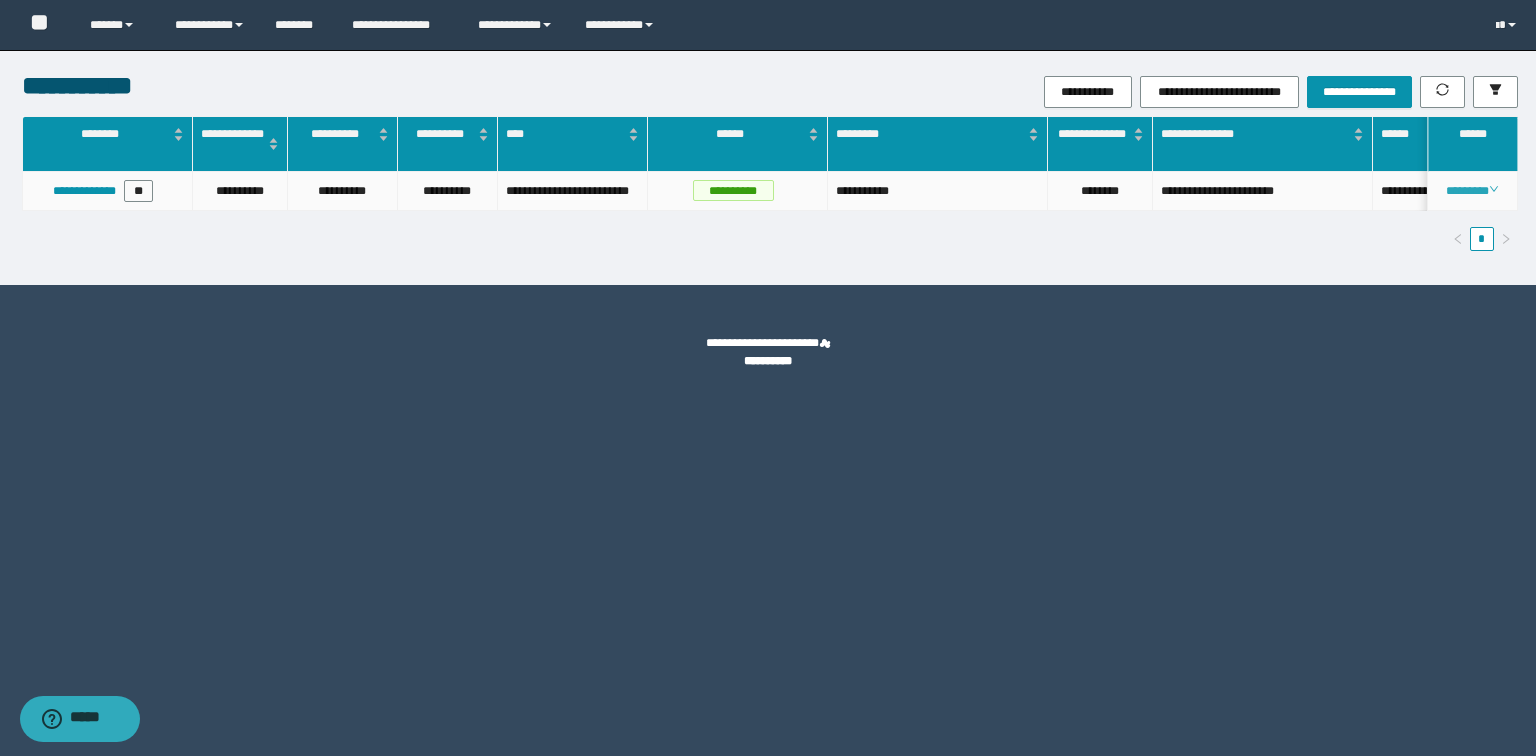 click 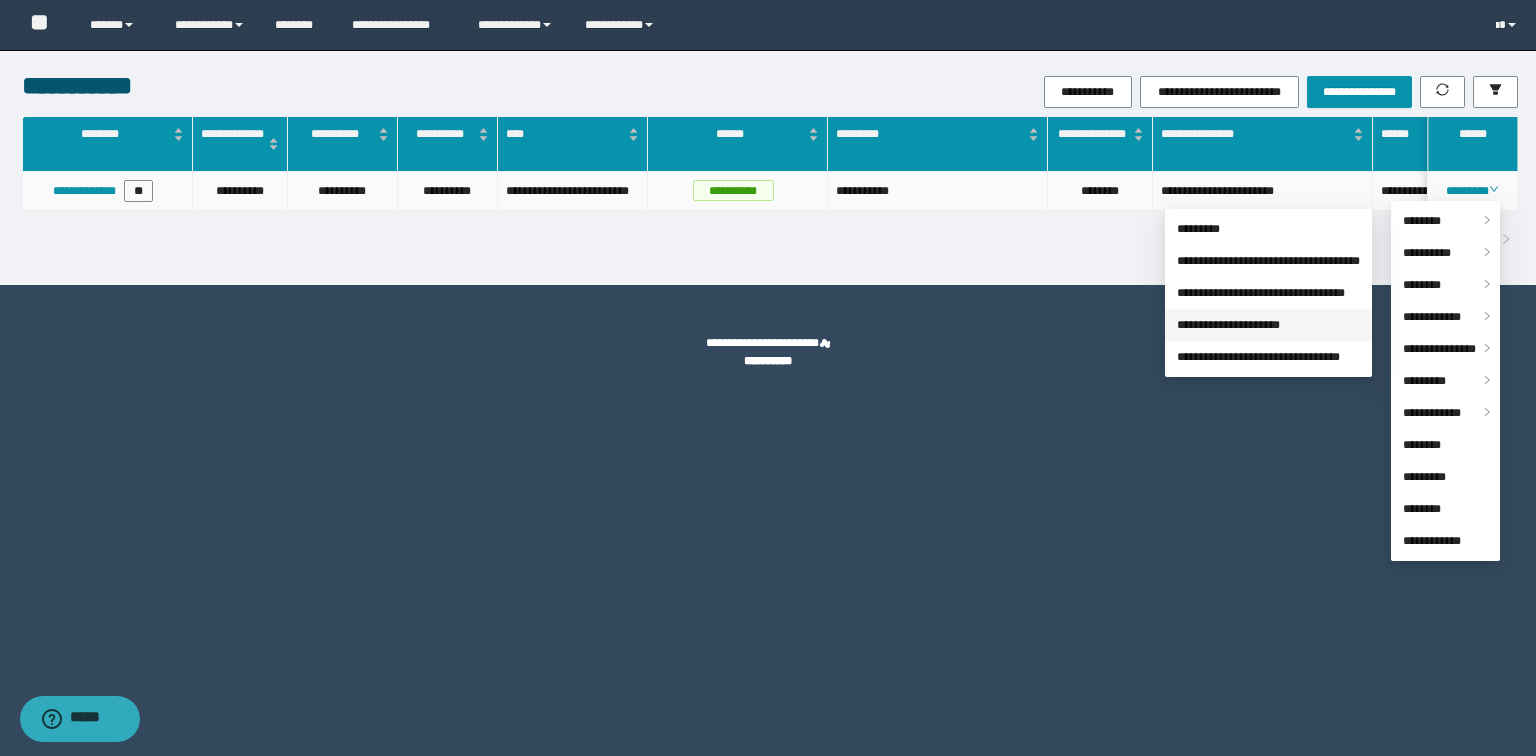 click on "**********" at bounding box center (1228, 325) 